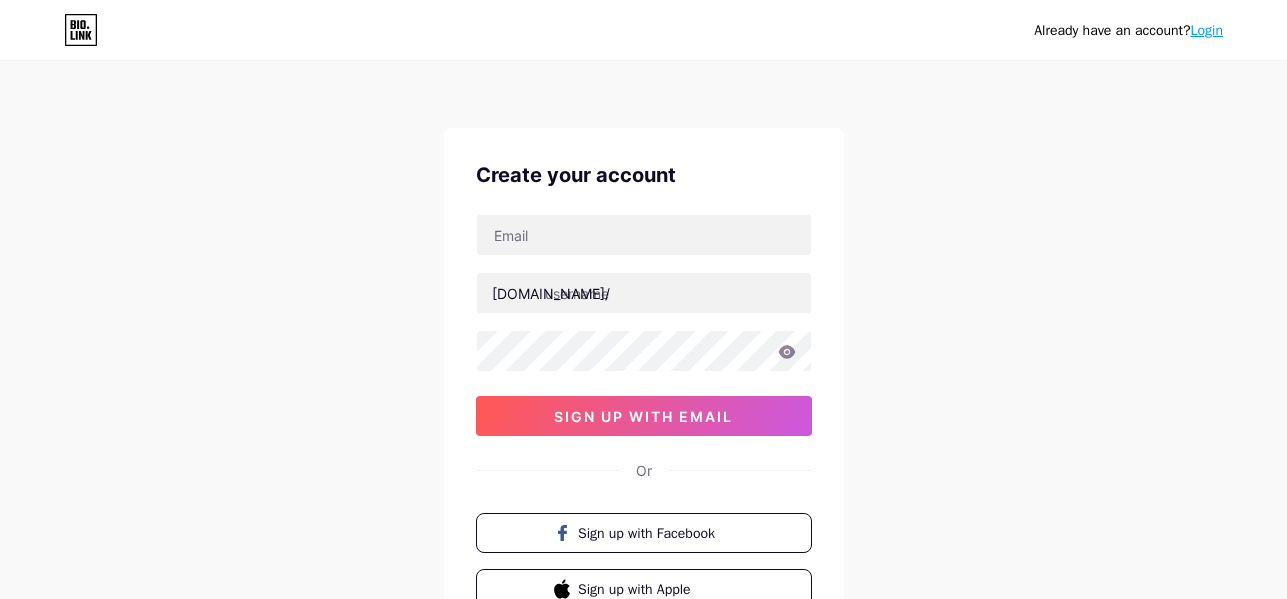 scroll, scrollTop: 0, scrollLeft: 0, axis: both 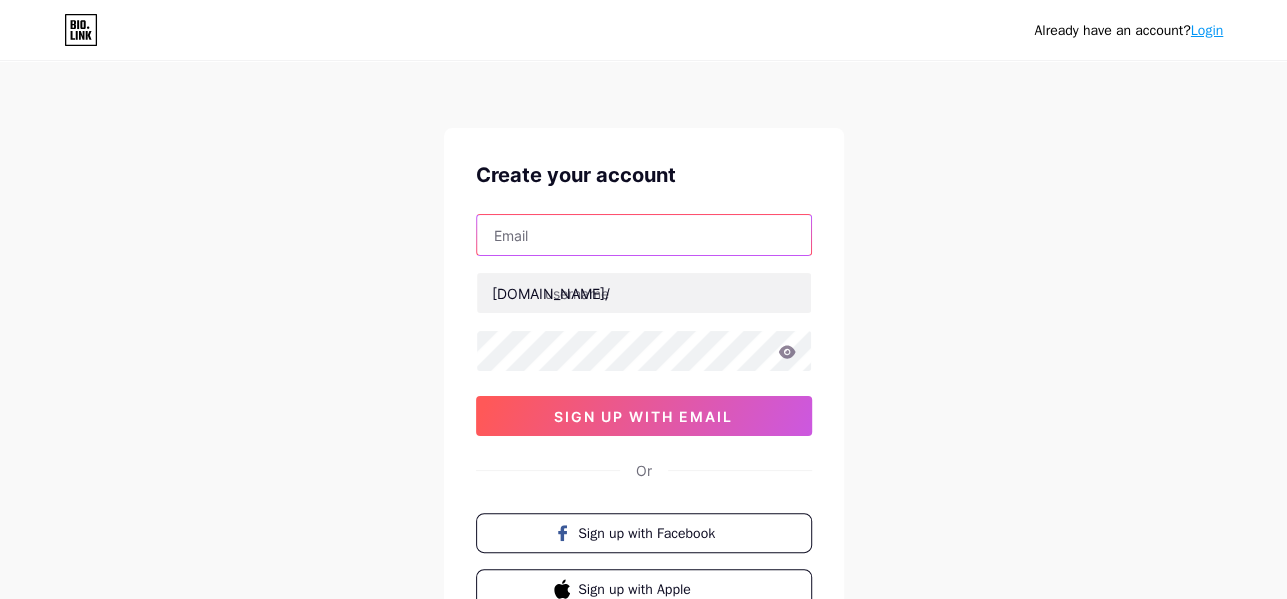 click at bounding box center [644, 235] 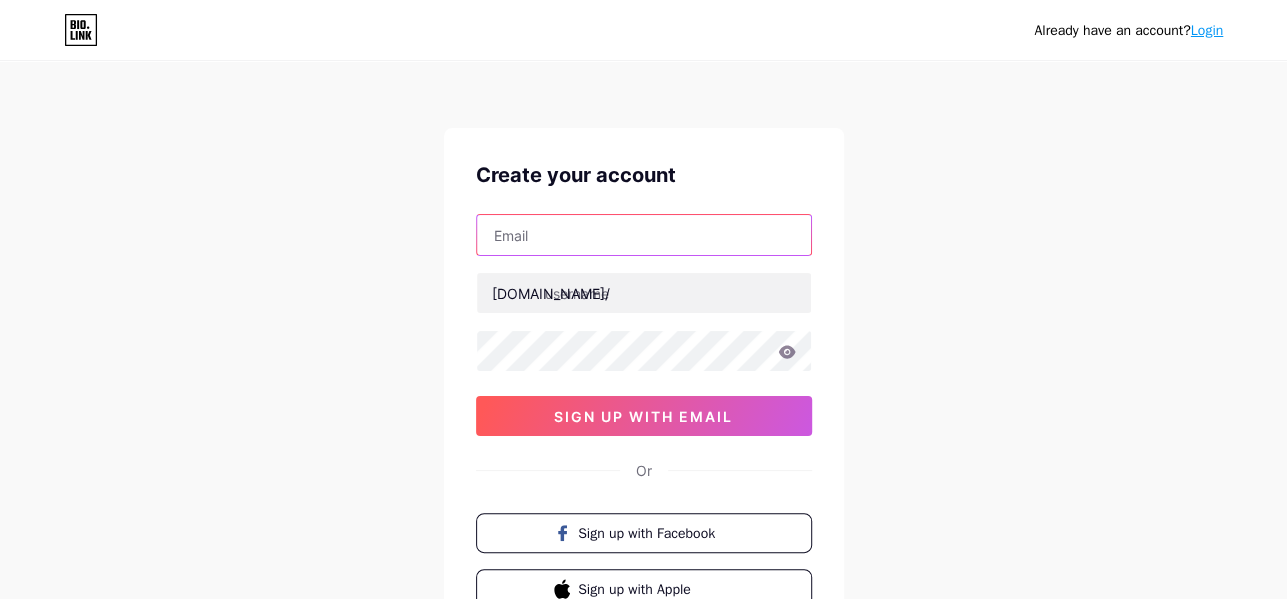 type on "[EMAIL_ADDRESS][DOMAIN_NAME]" 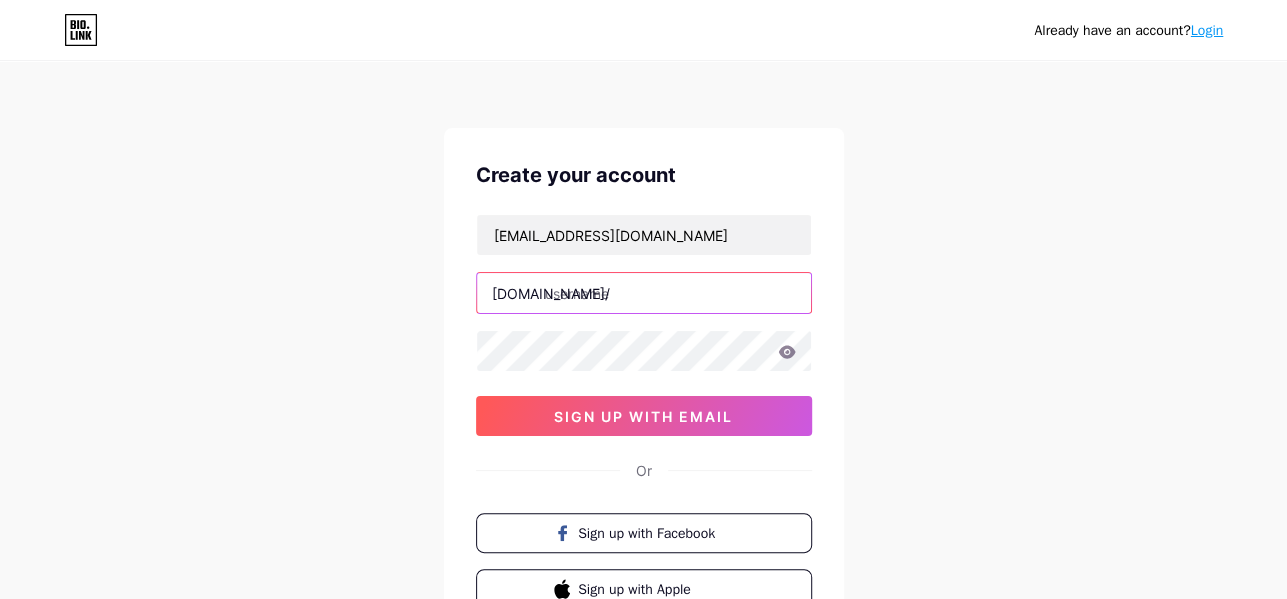 click at bounding box center [644, 293] 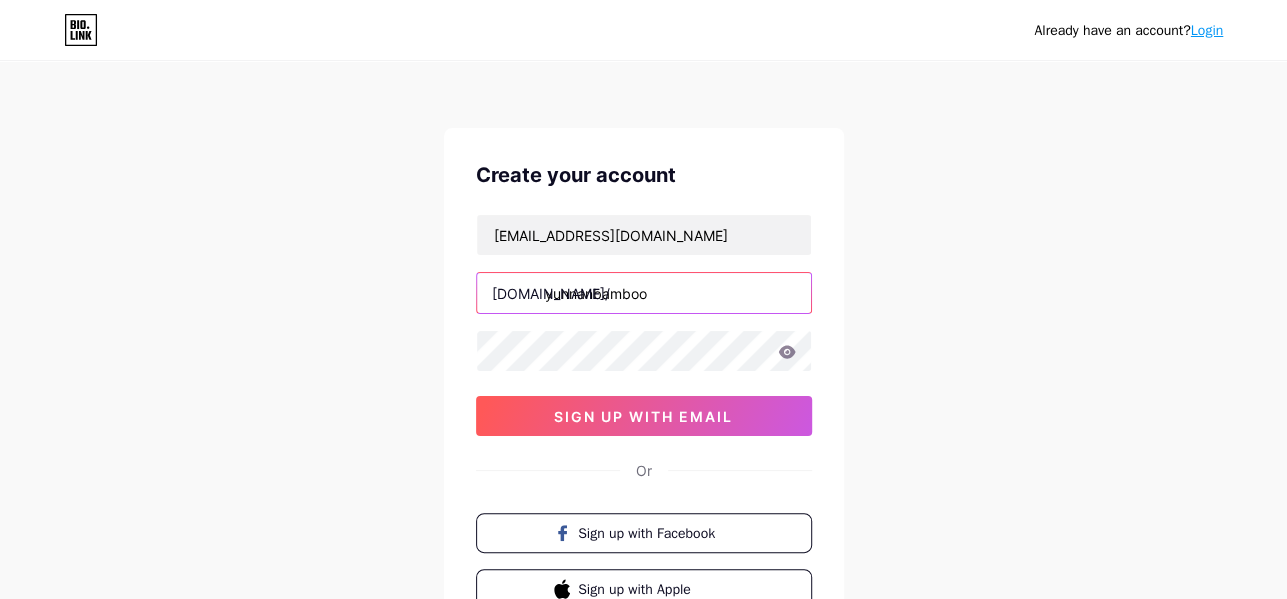 type on "yunnanbamboo" 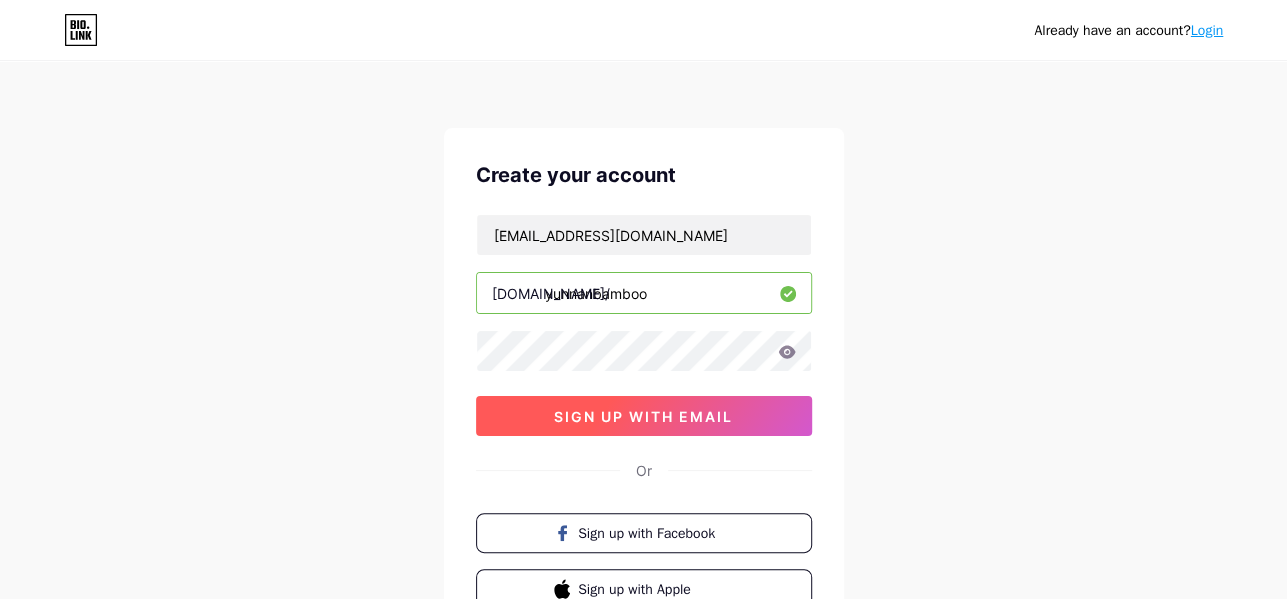 click on "sign up with email" at bounding box center [643, 416] 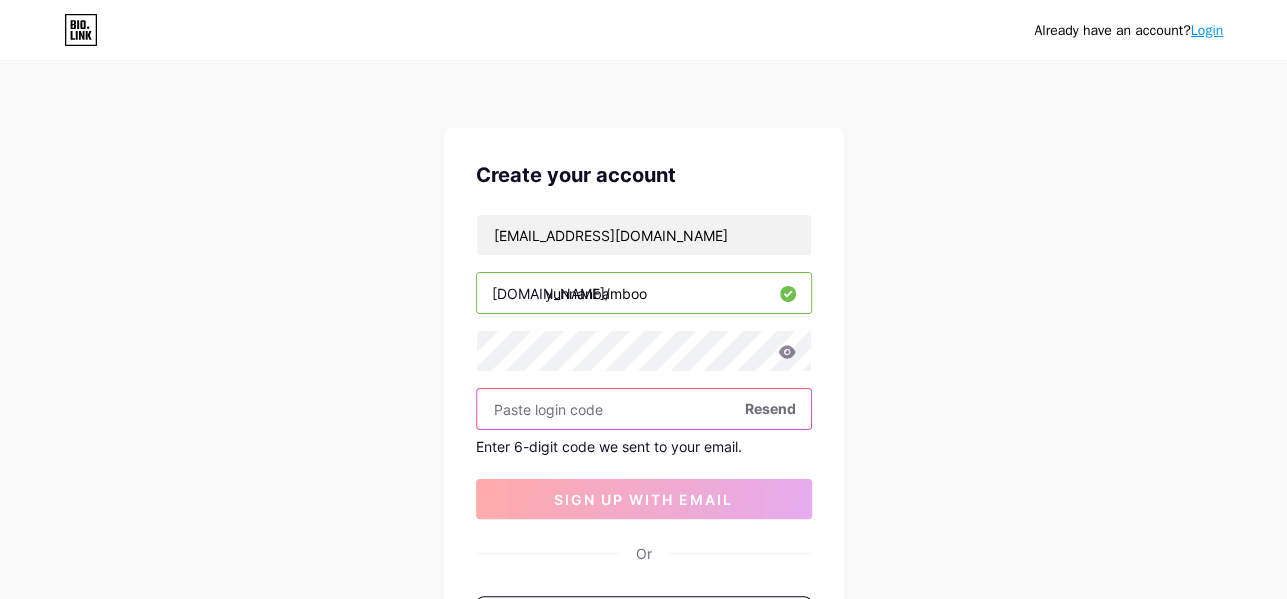paste on "680543" 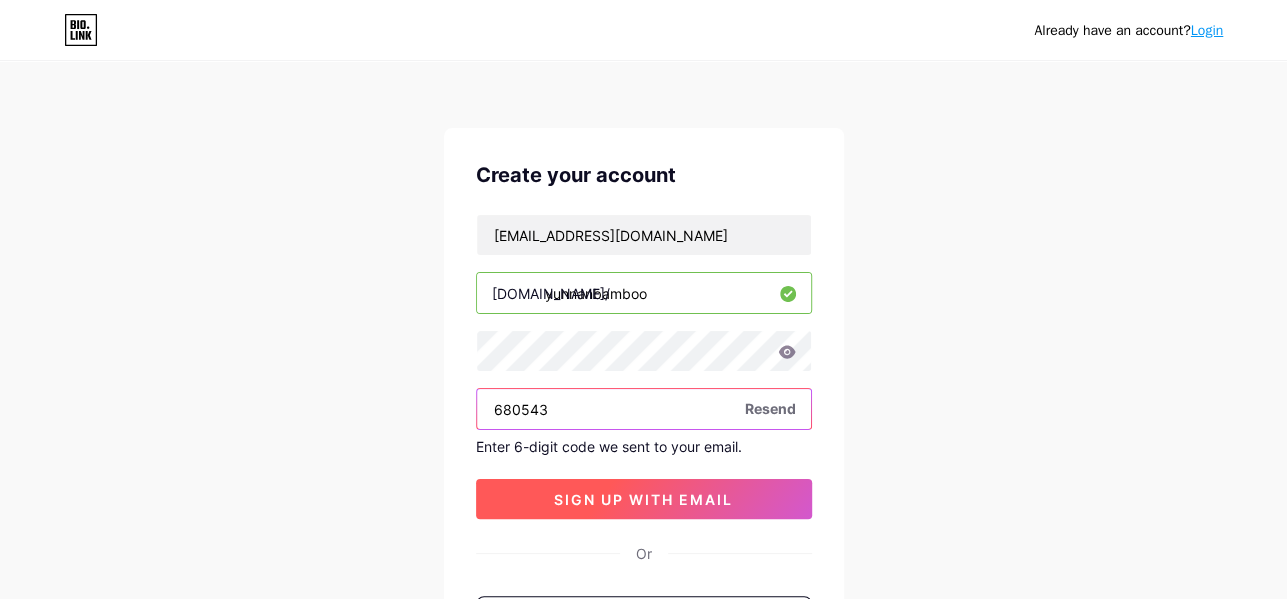 type on "680543" 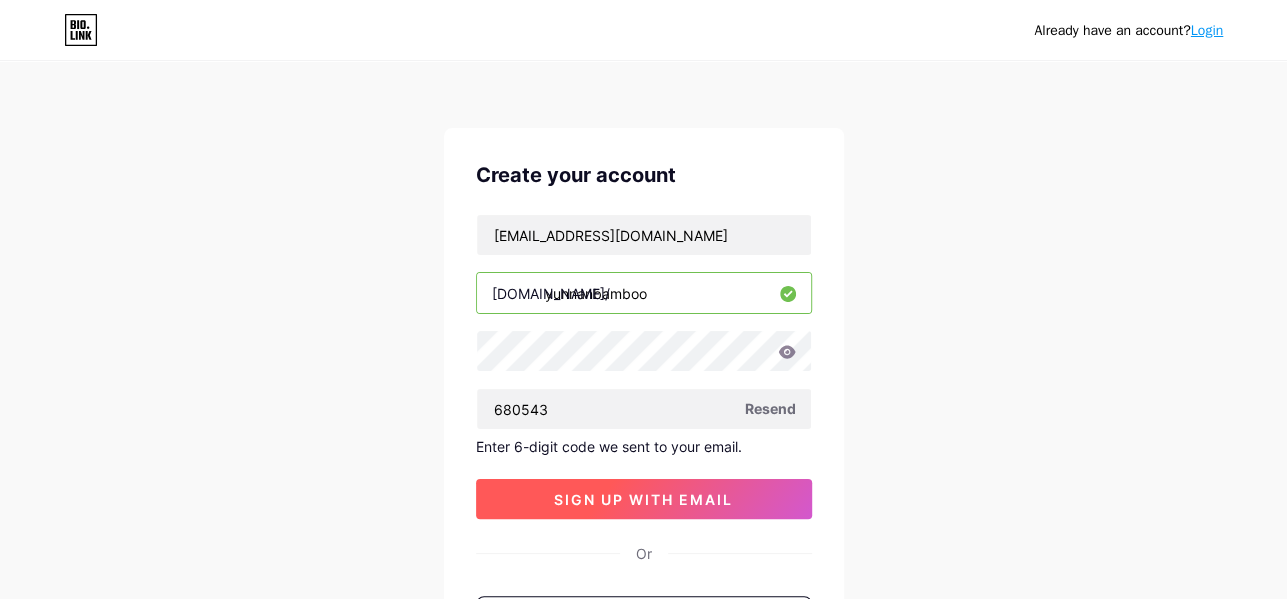 click on "sign up with email" at bounding box center (644, 499) 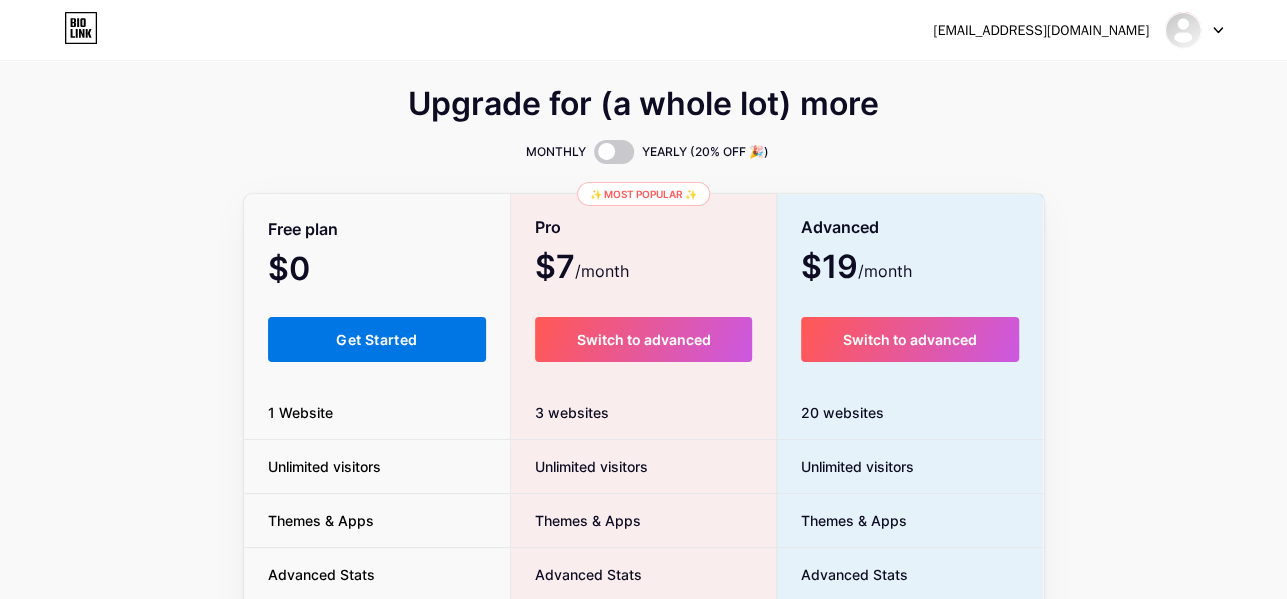 click on "Get Started" at bounding box center (377, 339) 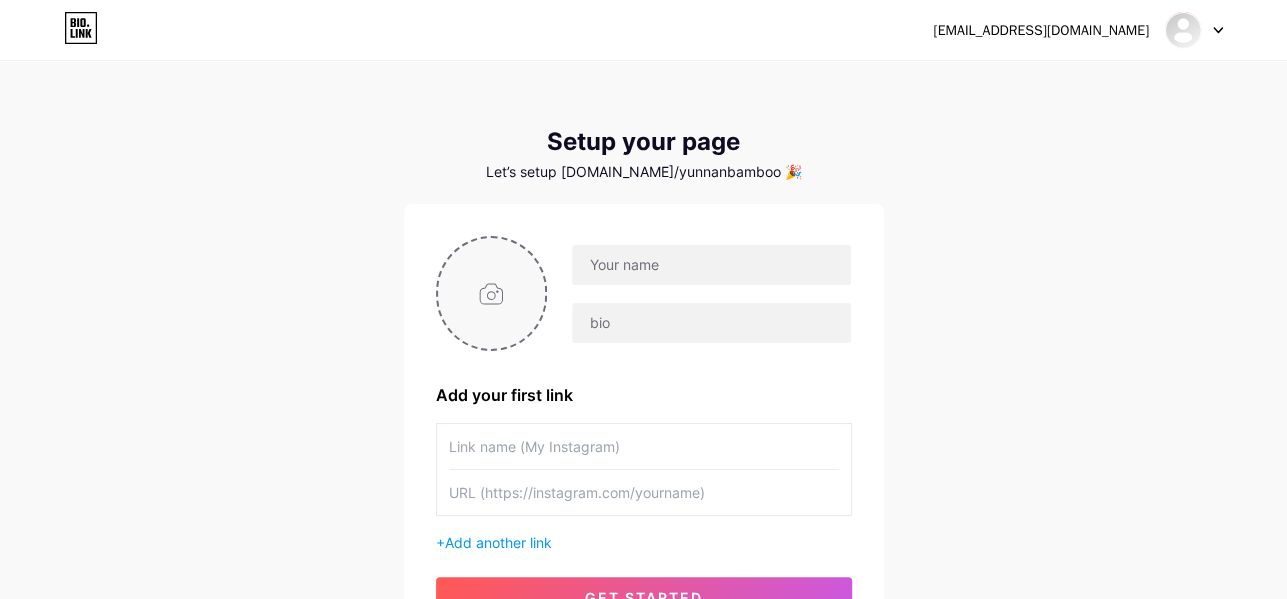 click at bounding box center [492, 293] 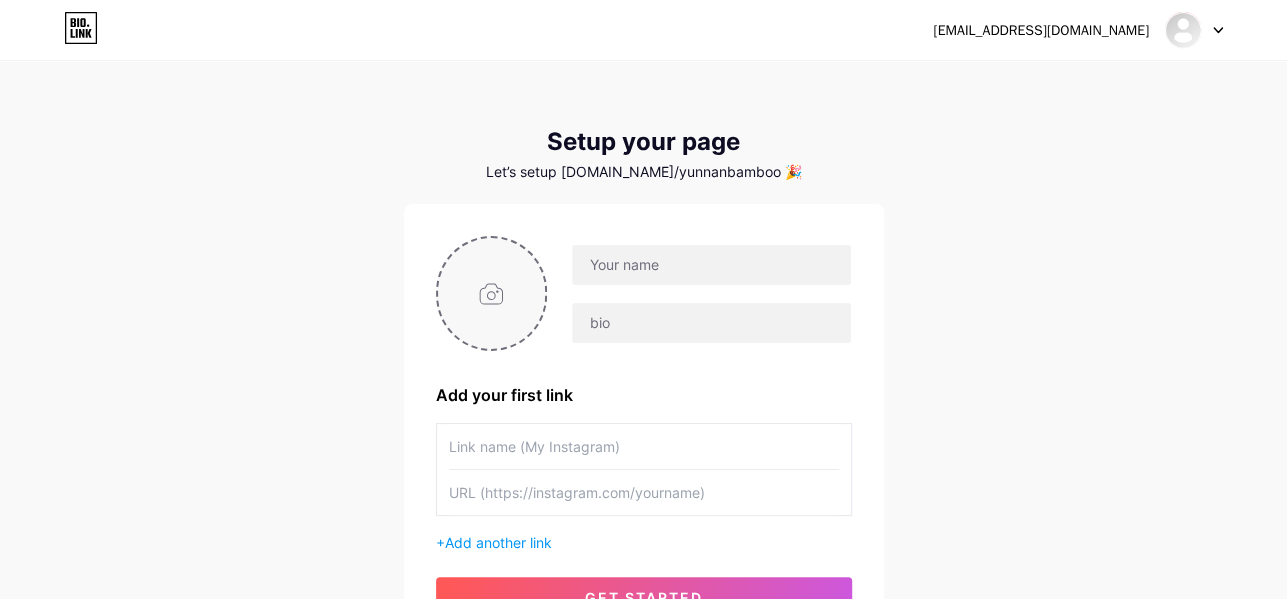 type on "C:\fakepath\53b89b08dc6ba08eeec83aa163f9eaf6 (2).jpg" 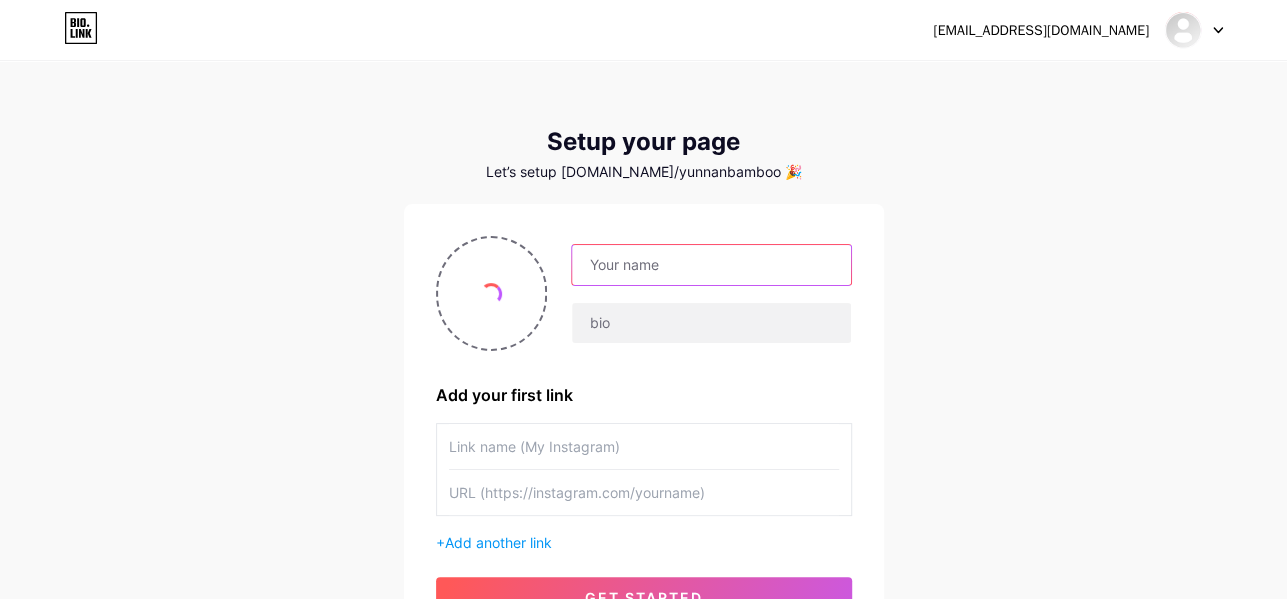click at bounding box center (711, 265) 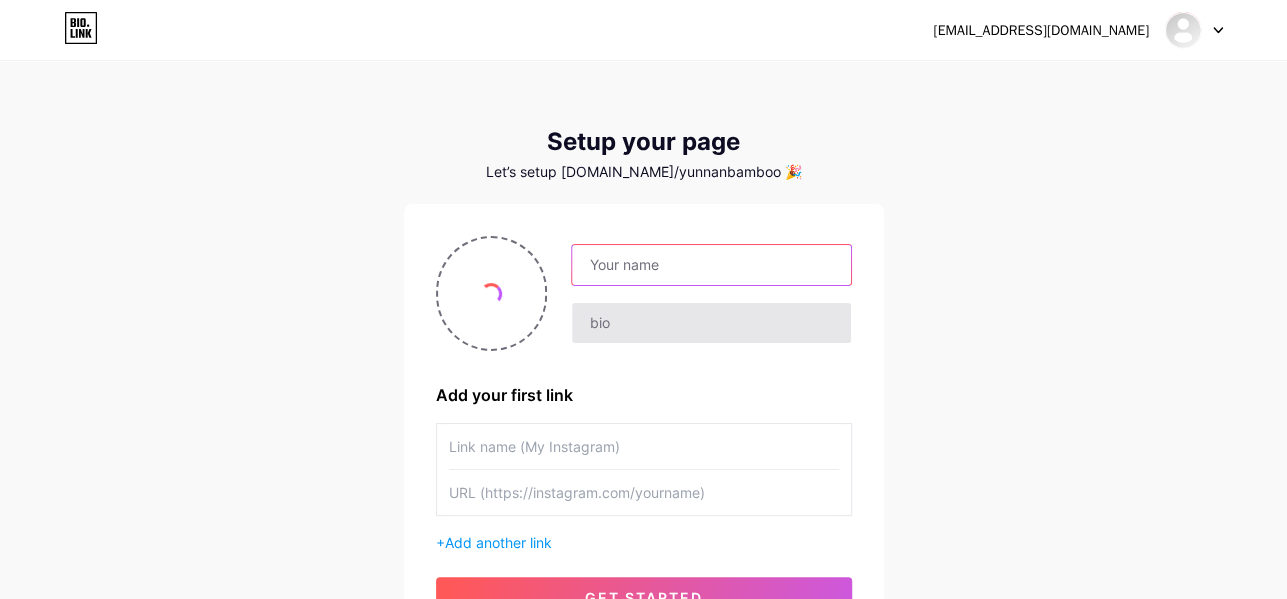 type on "yunnanbamboo" 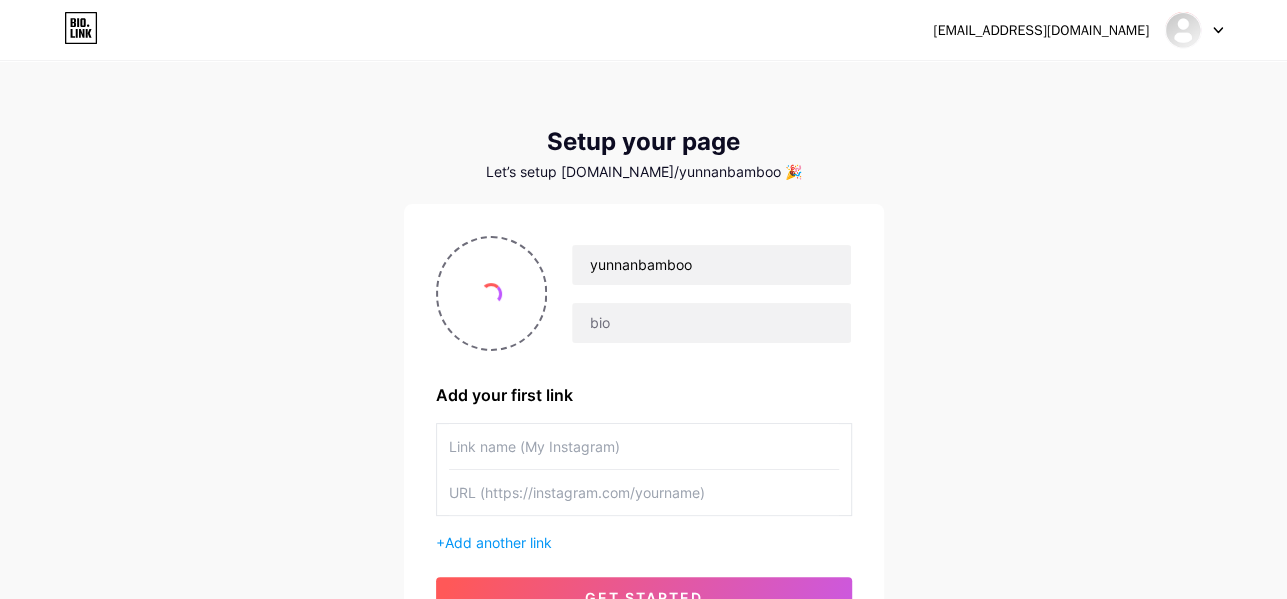 click on "yunnanbamboo" at bounding box center (699, 294) 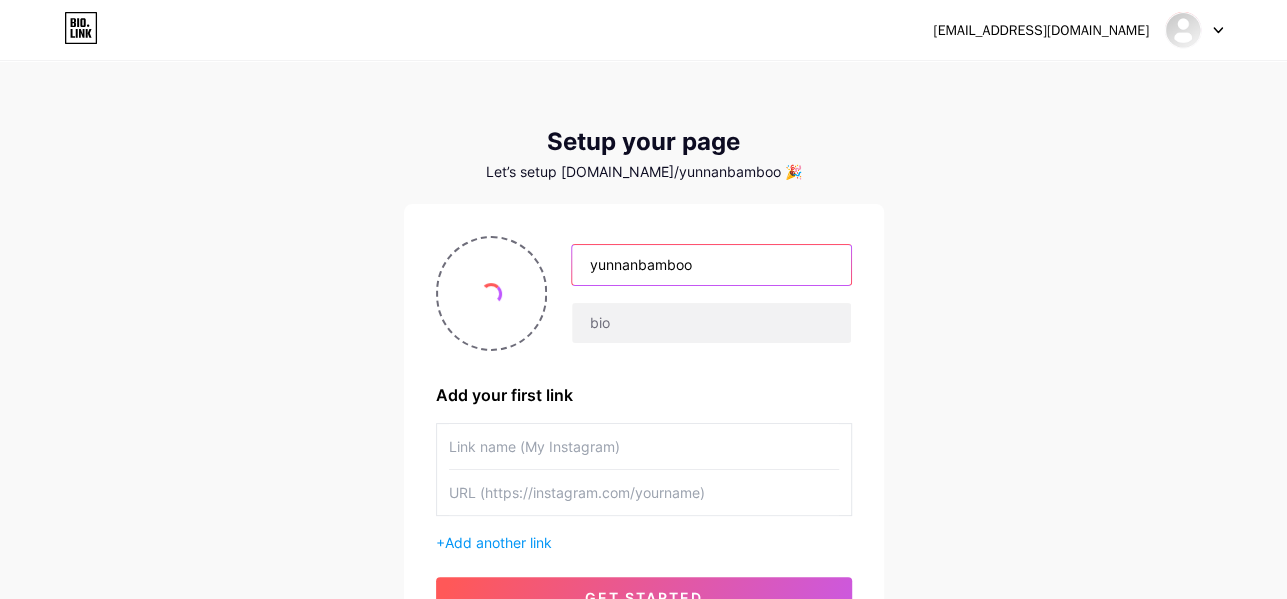 click on "yunnanbamboo" at bounding box center (711, 265) 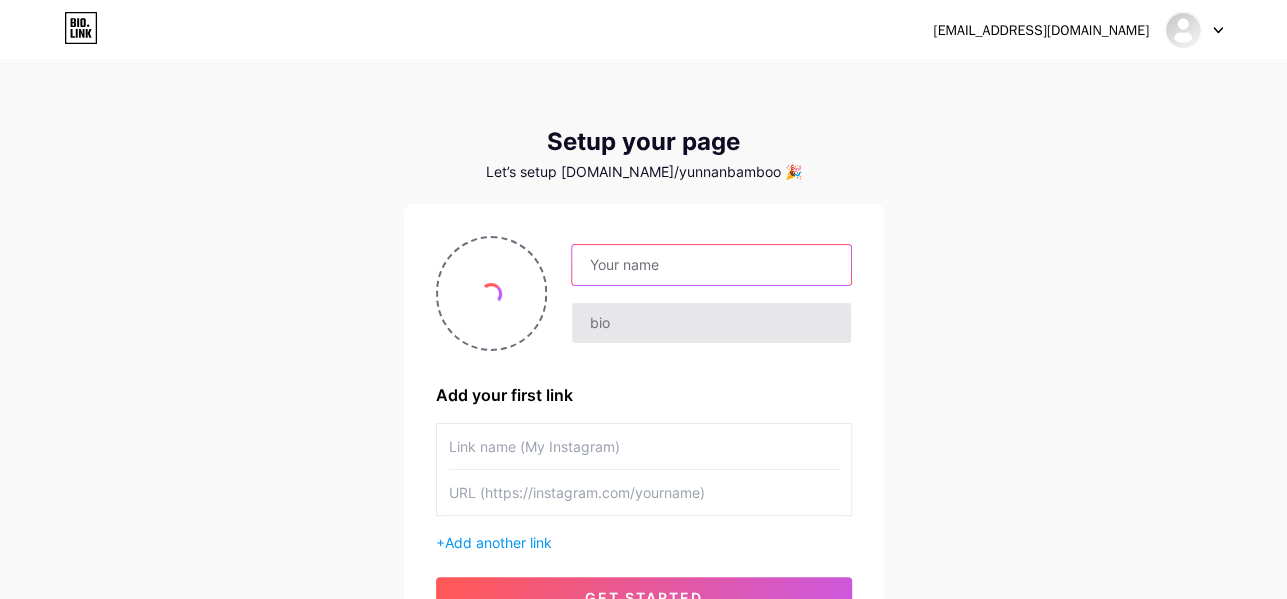 paste on "YUNNAN BAMBOO" 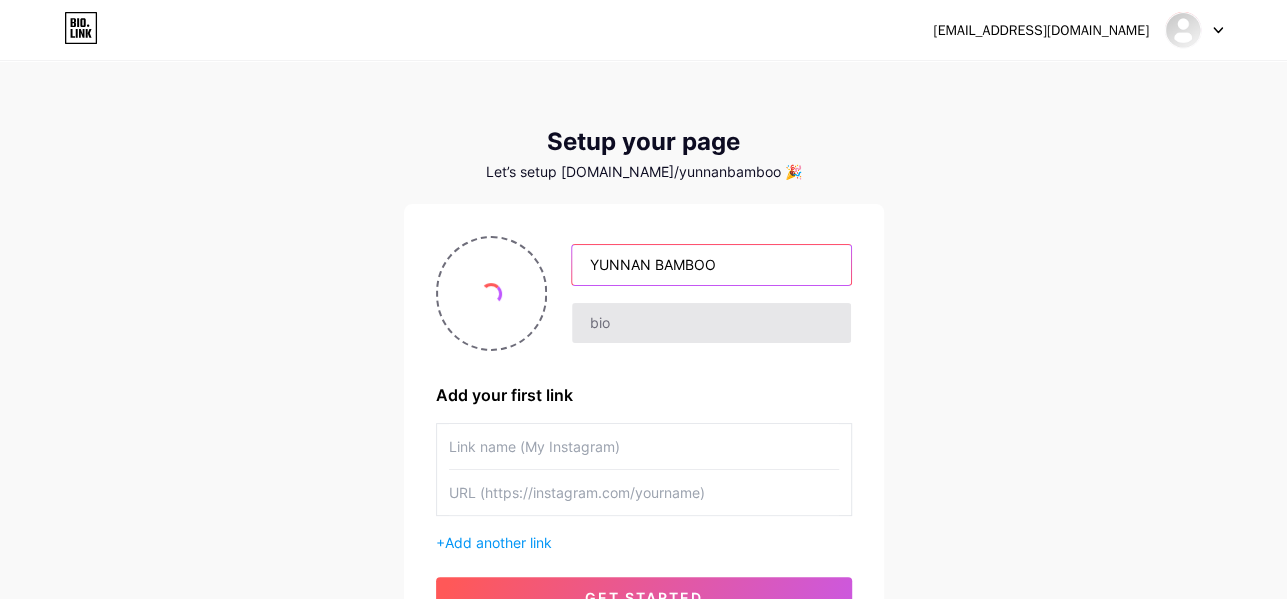 type on "YUNNAN BAMBOO" 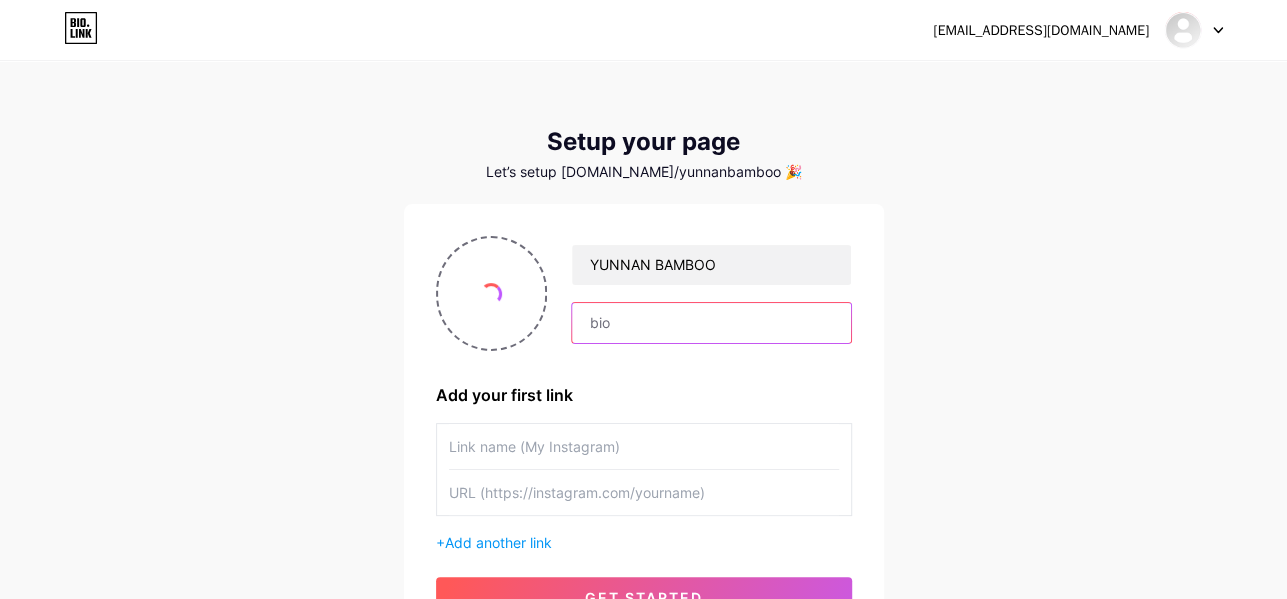 click at bounding box center (711, 323) 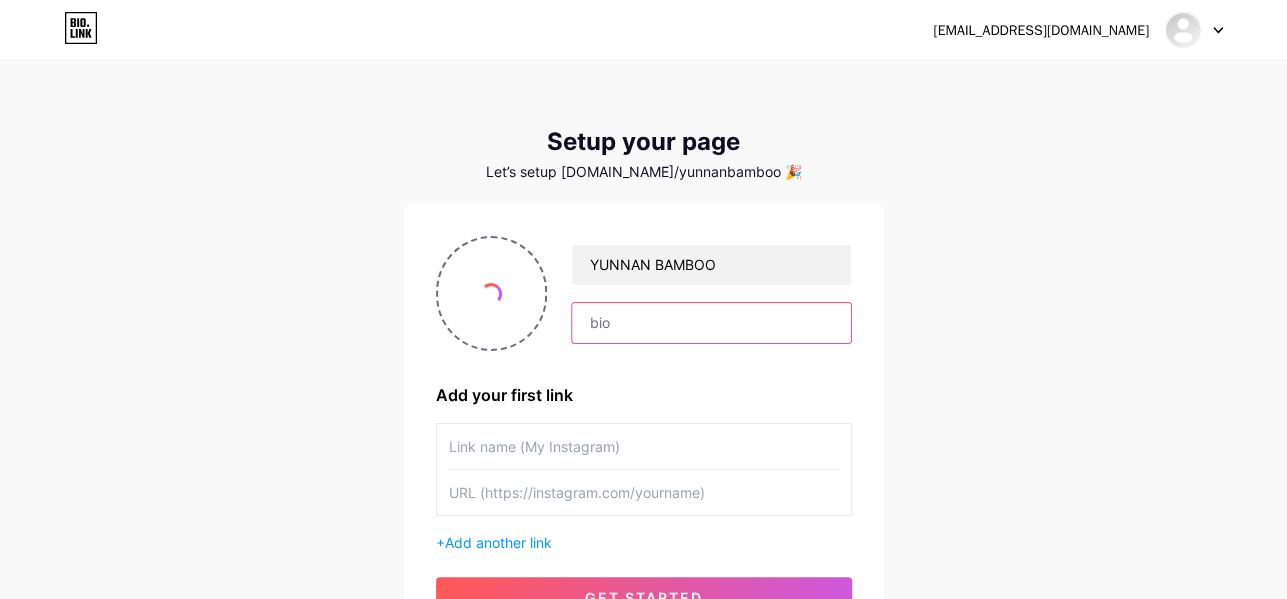 paste on "YUNNAN BAMBOO is leading premium bamboo seeds supplier. Buy top-quality bamboo seeds in bulk or wholesale, perfect for landscaping, gardening, and sustainable projects." 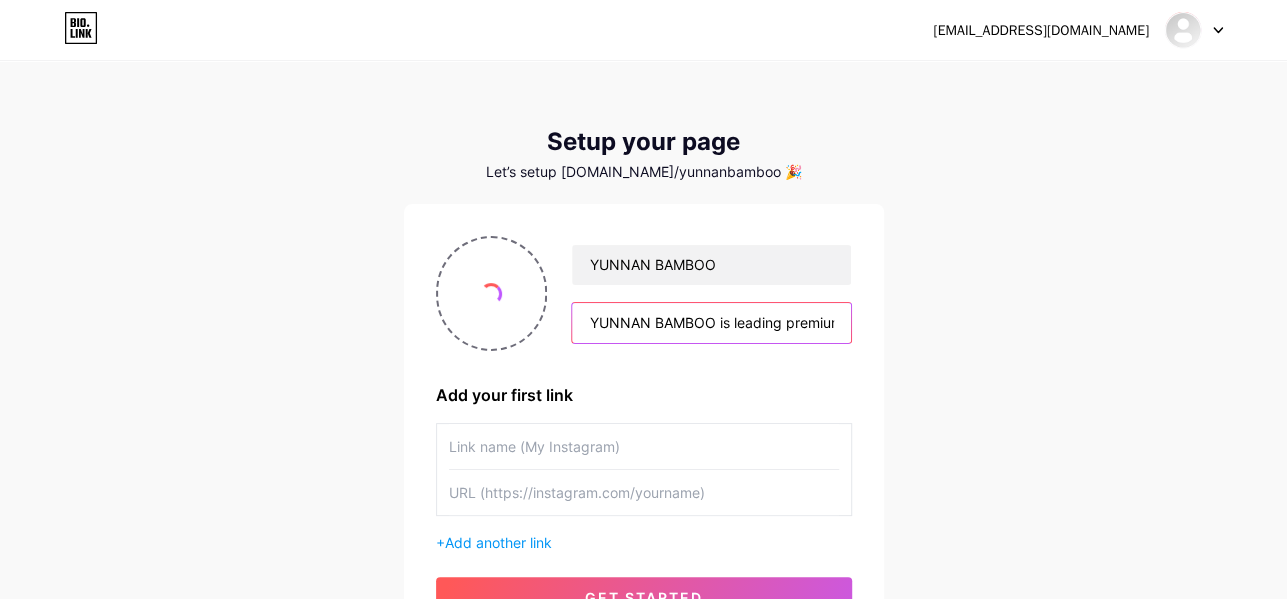 scroll, scrollTop: 0, scrollLeft: 920, axis: horizontal 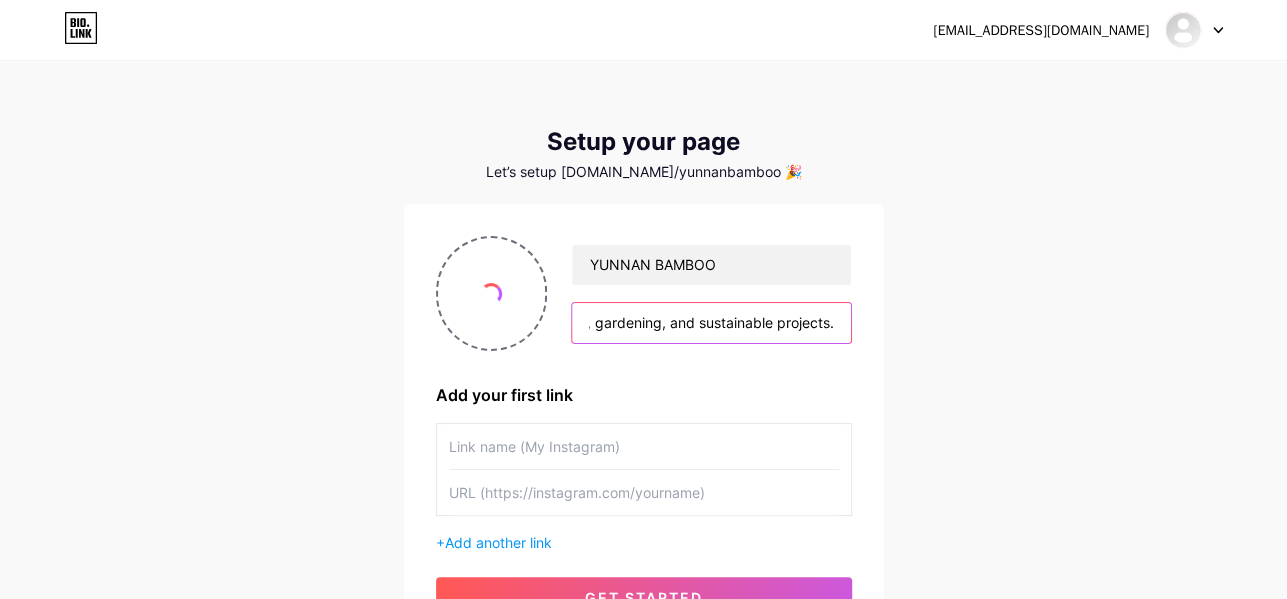 type on "YUNNAN BAMBOO is leading premium bamboo seeds supplier. Buy top-quality bamboo seeds in bulk or wholesale, perfect for landscaping, gardening, and sustainable projects." 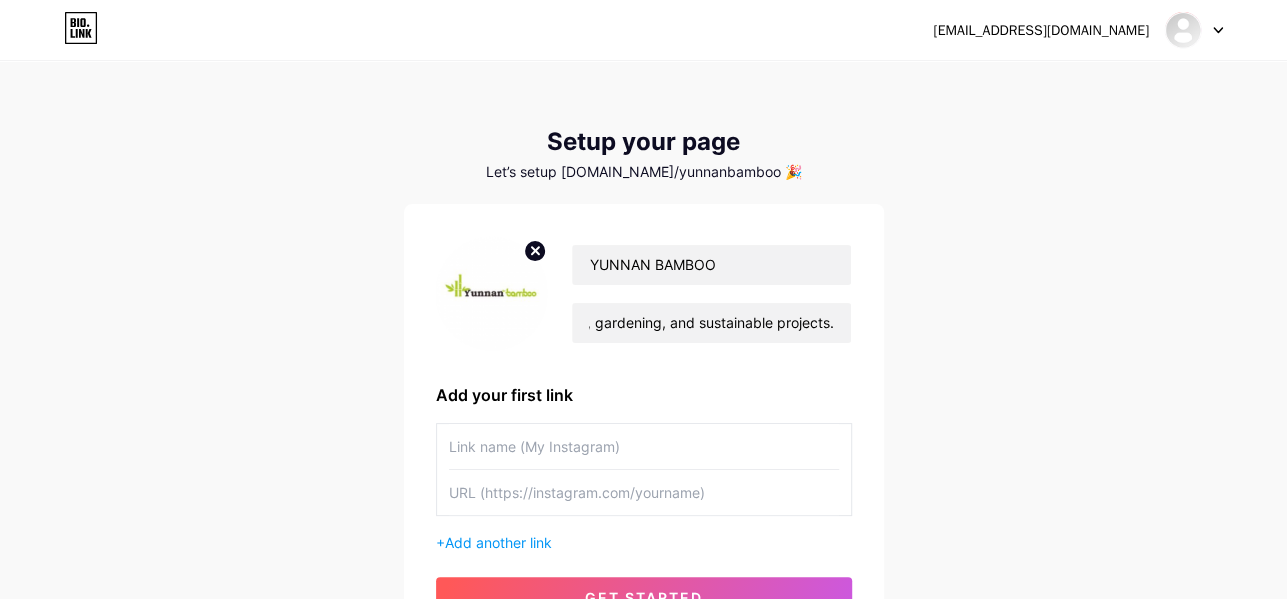 scroll, scrollTop: 0, scrollLeft: 0, axis: both 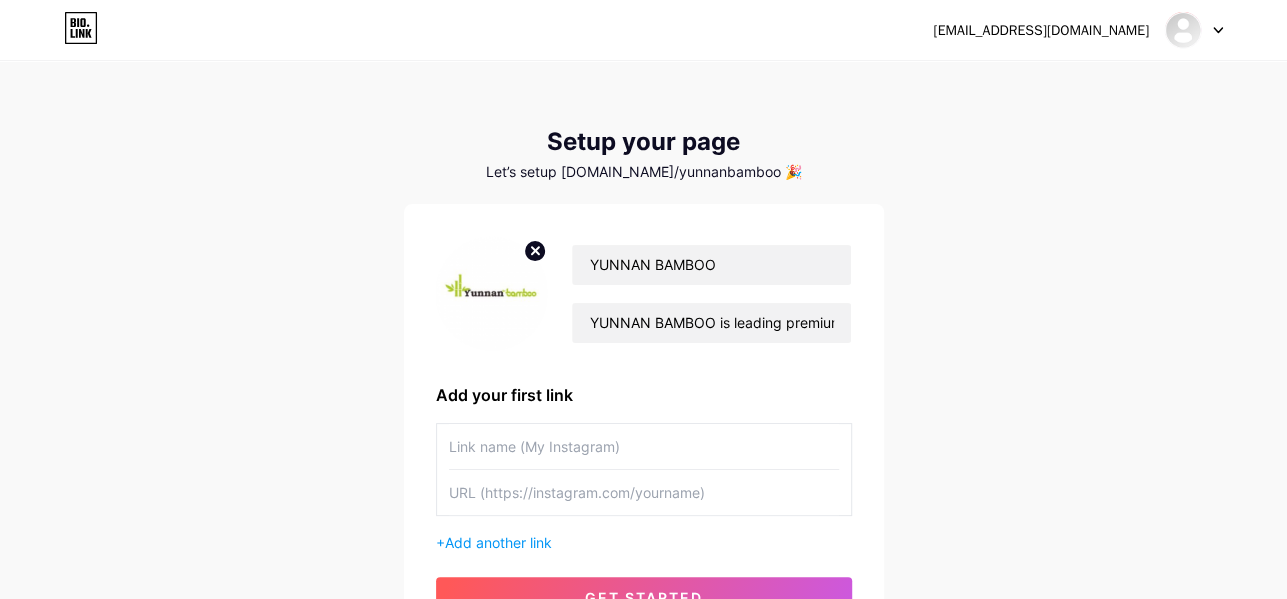 click at bounding box center (644, 446) 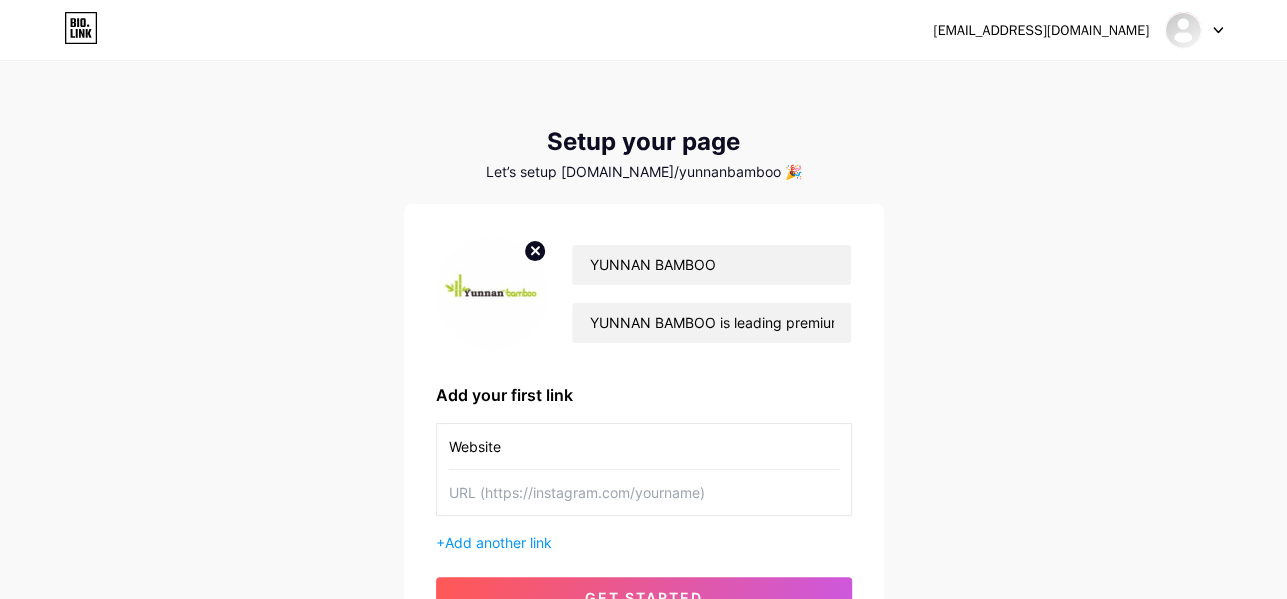 type on "Website" 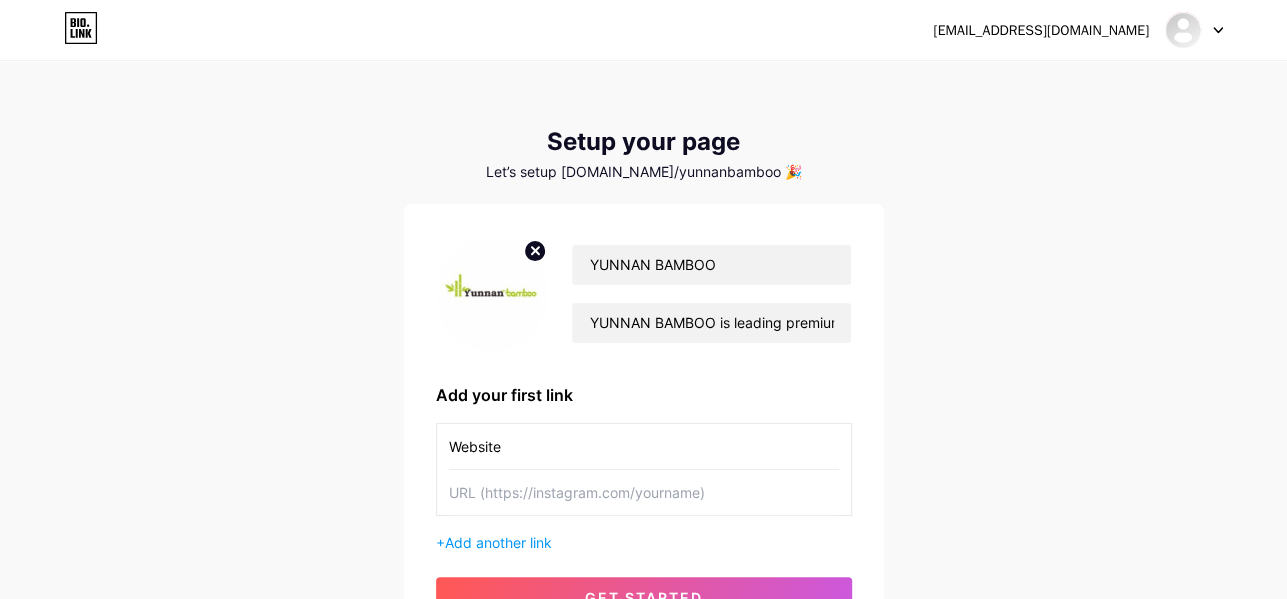paste on "[URL][DOMAIN_NAME]" 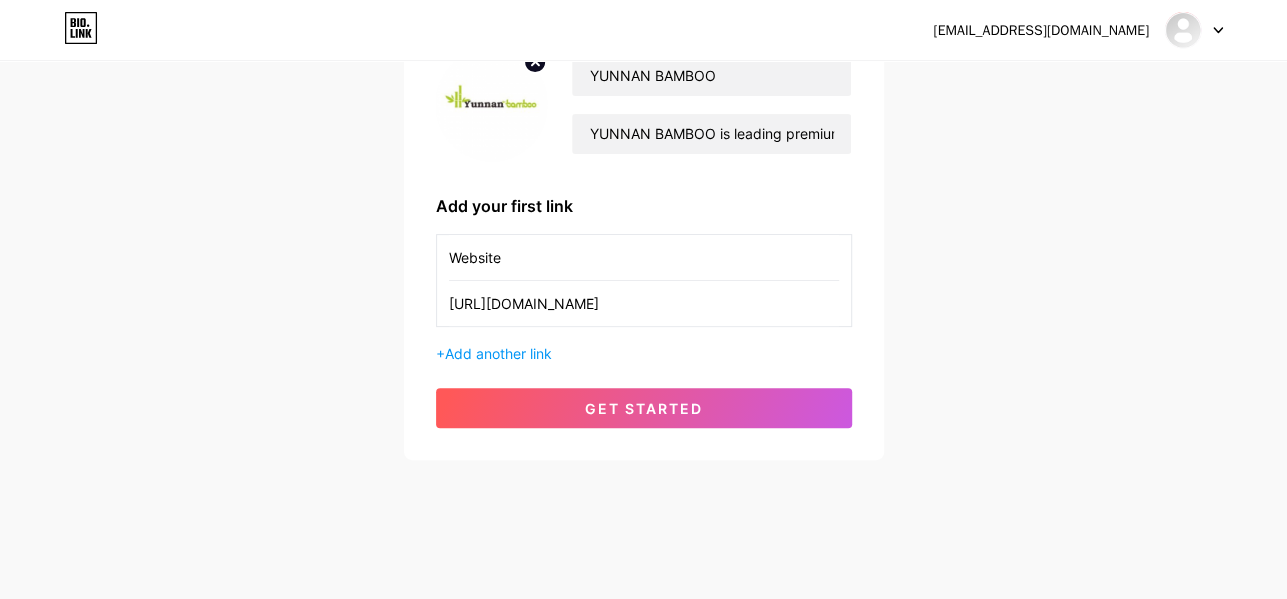 scroll, scrollTop: 193, scrollLeft: 0, axis: vertical 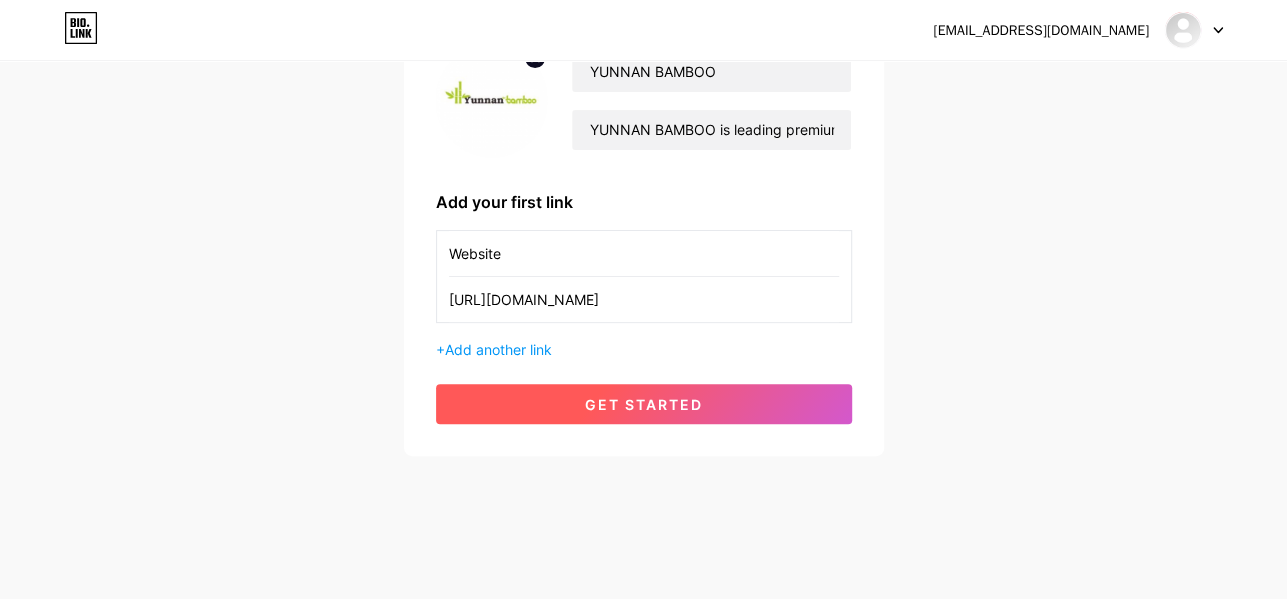 type on "[URL][DOMAIN_NAME]" 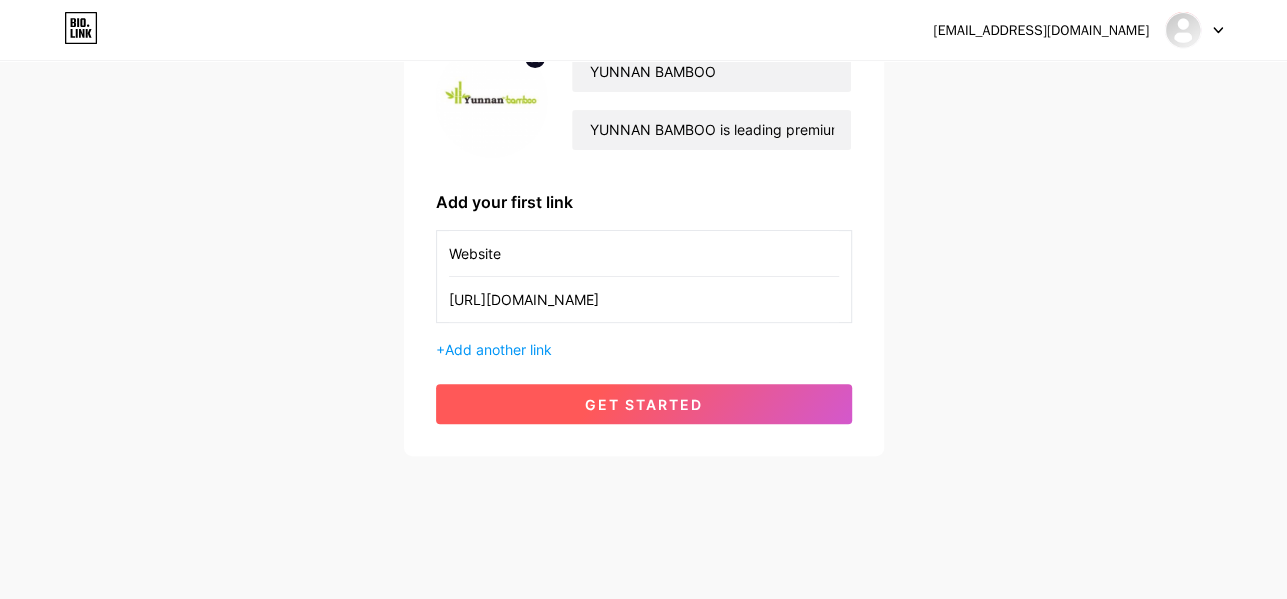 click on "get started" at bounding box center (644, 404) 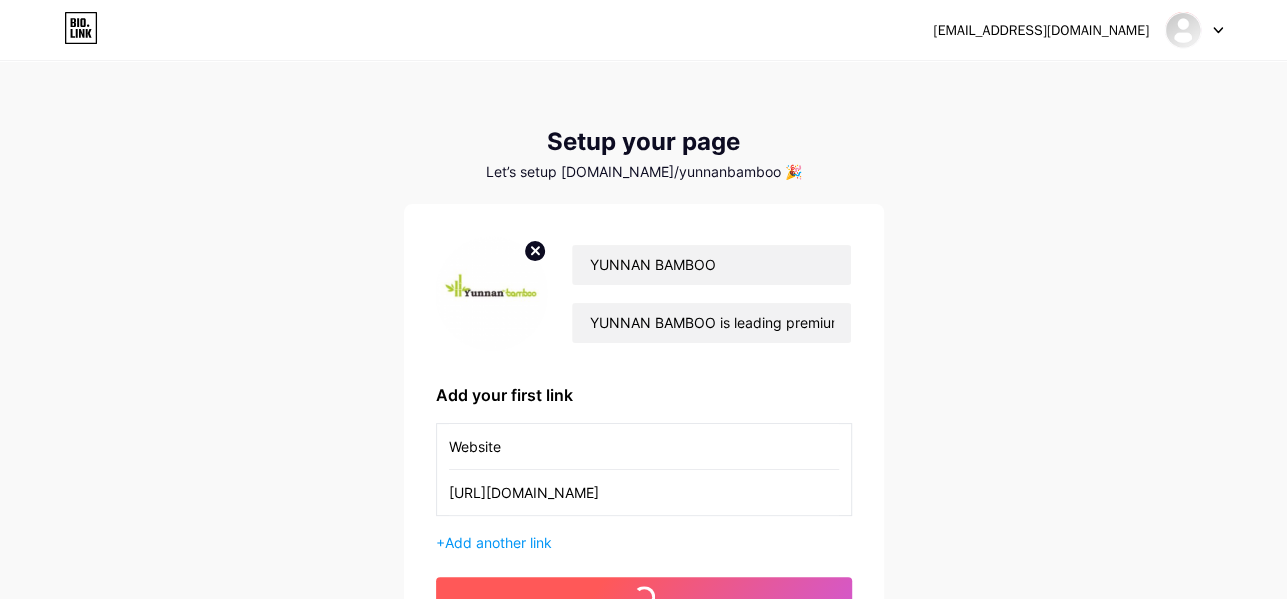 scroll, scrollTop: 0, scrollLeft: 0, axis: both 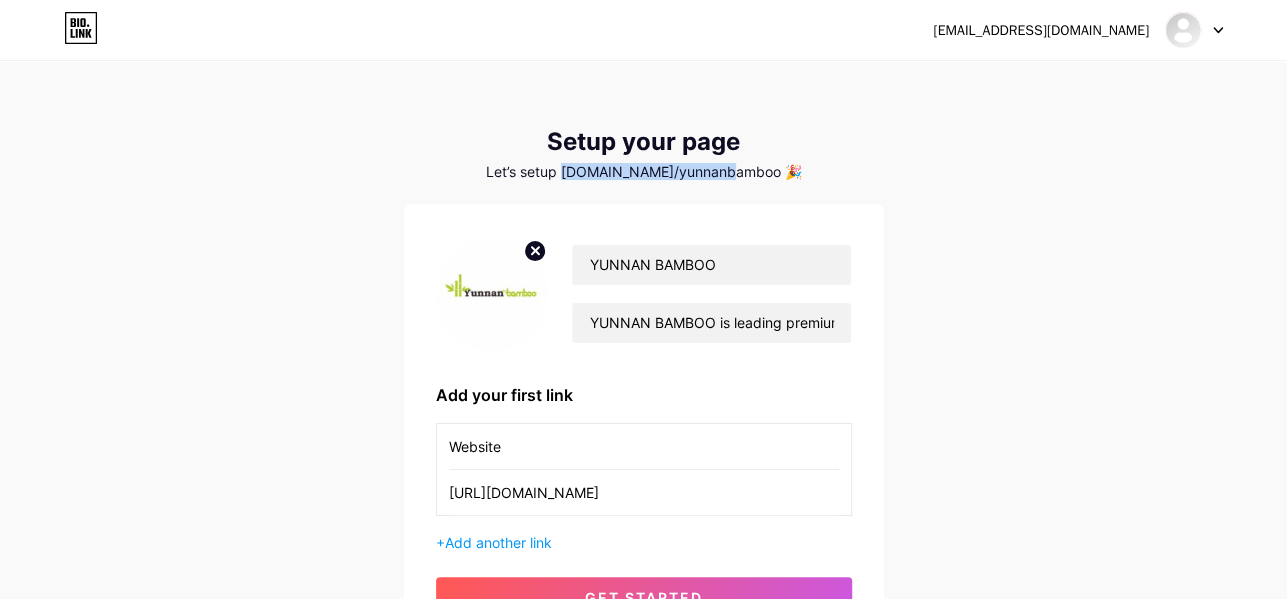 drag, startPoint x: 742, startPoint y: 171, endPoint x: 592, endPoint y: 167, distance: 150.05333 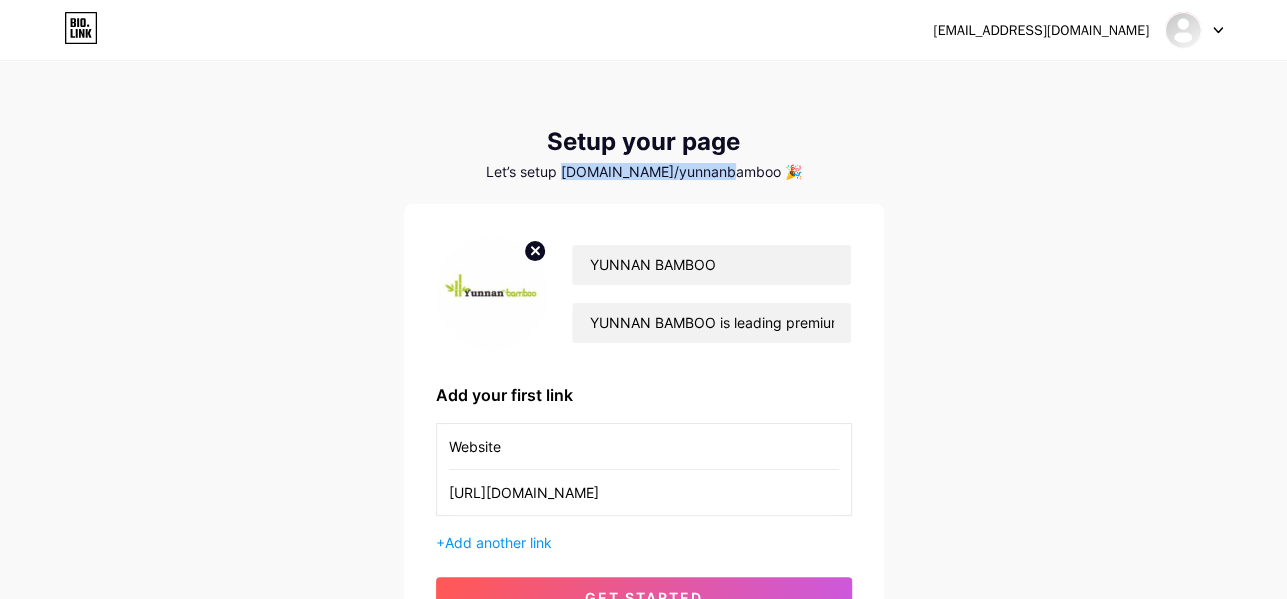 click on "Let’s setup [DOMAIN_NAME]/yunnanbamboo 🎉" at bounding box center [644, 172] 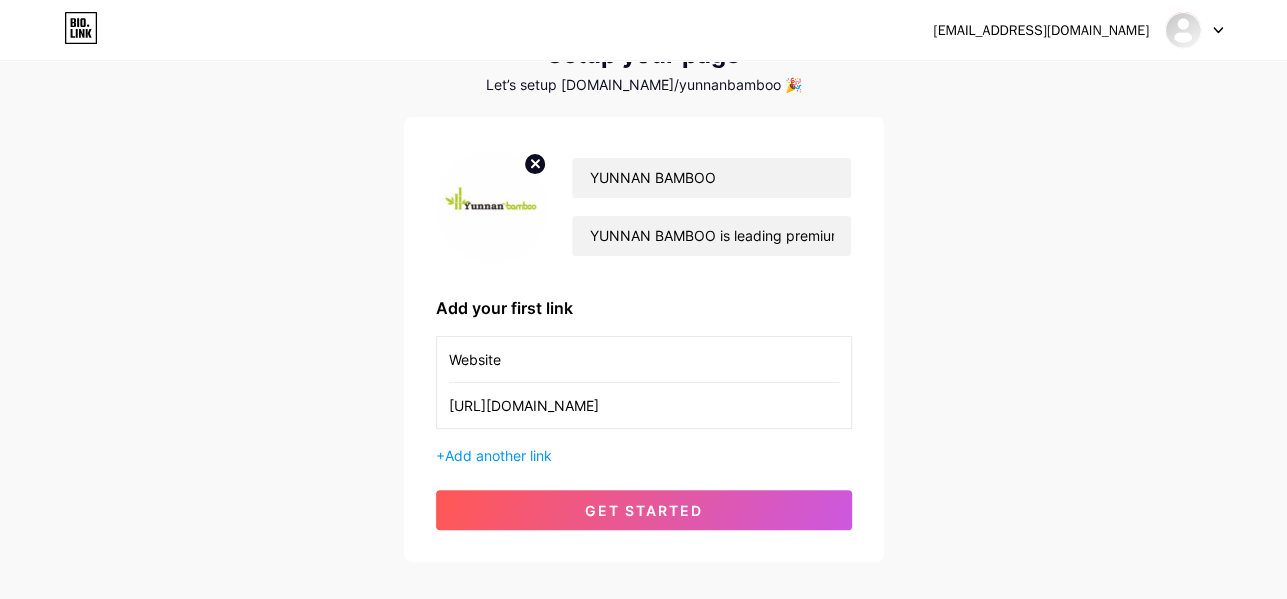 scroll, scrollTop: 193, scrollLeft: 0, axis: vertical 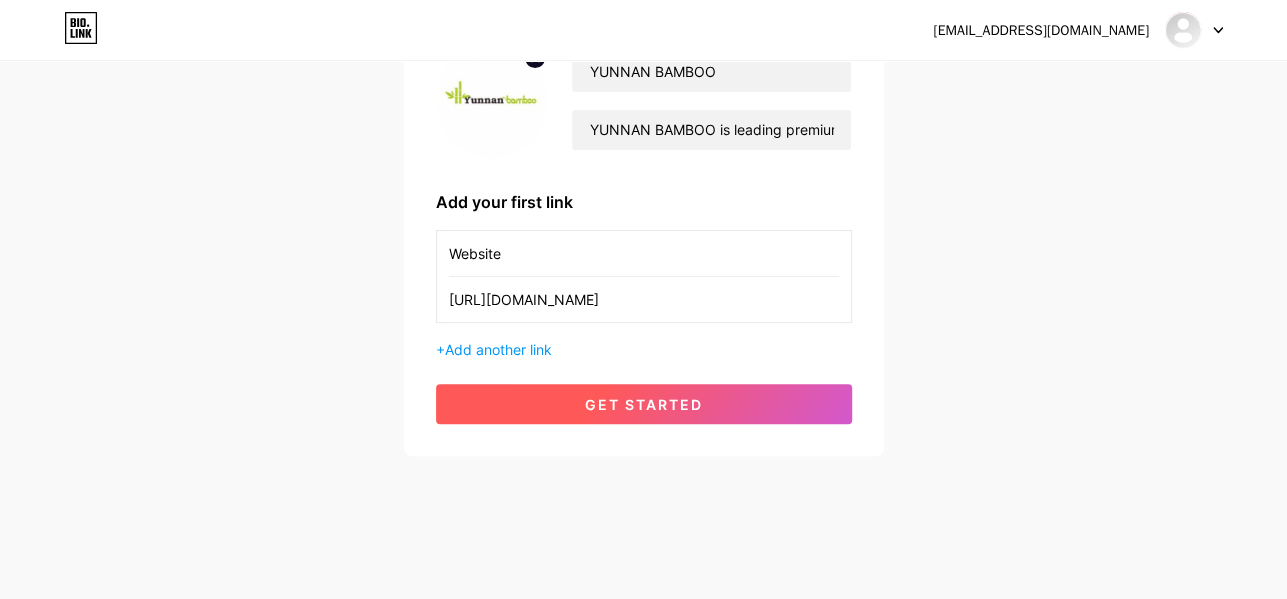 click on "get started" at bounding box center (644, 404) 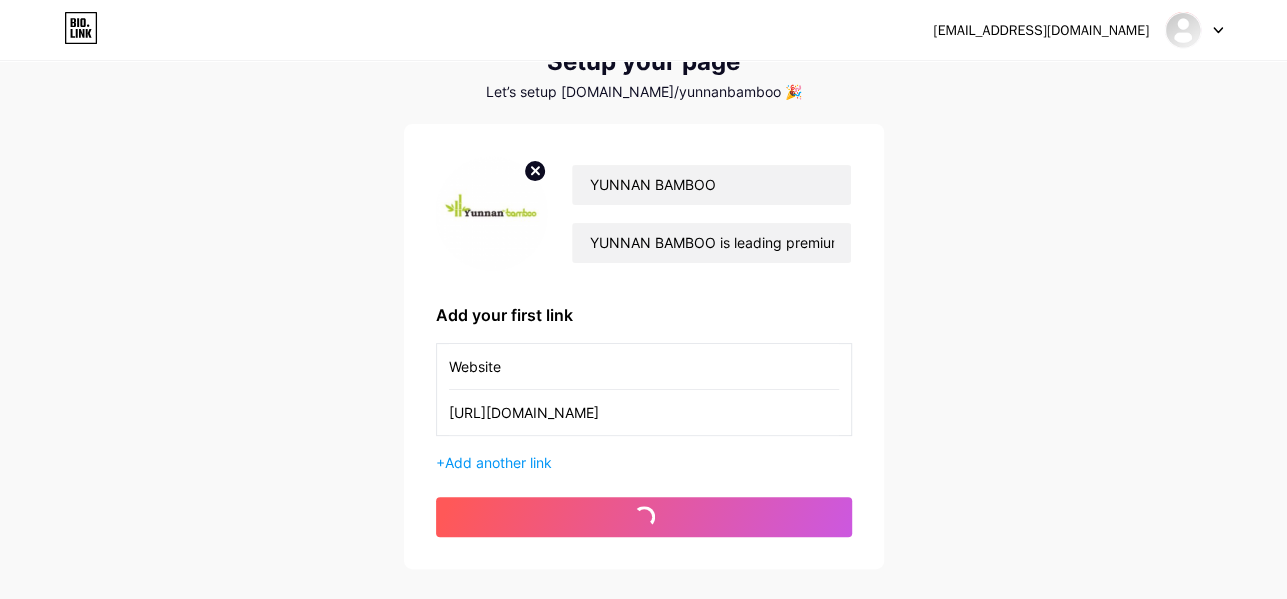 scroll, scrollTop: 0, scrollLeft: 0, axis: both 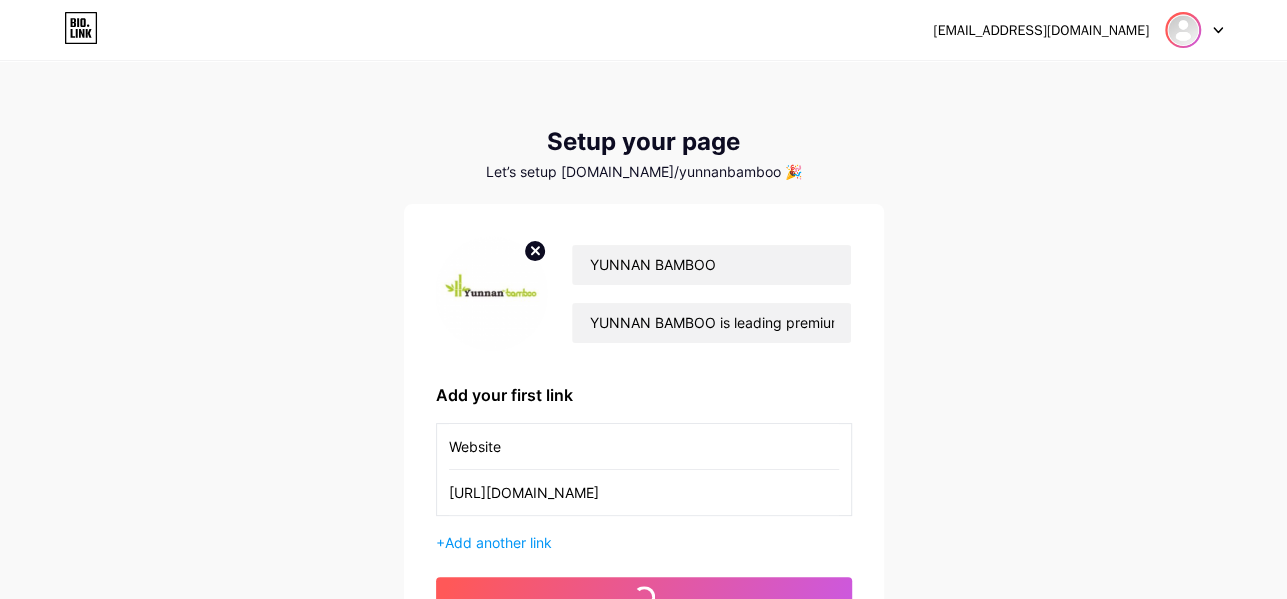 click at bounding box center (1194, 30) 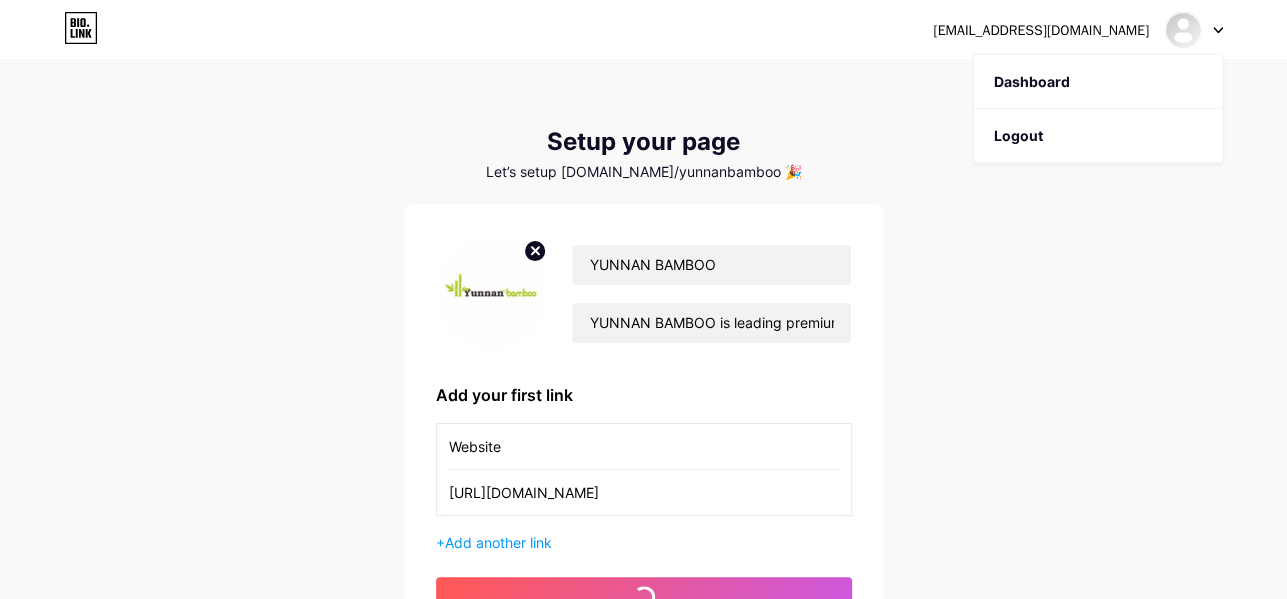 click on "Website" at bounding box center (644, 446) 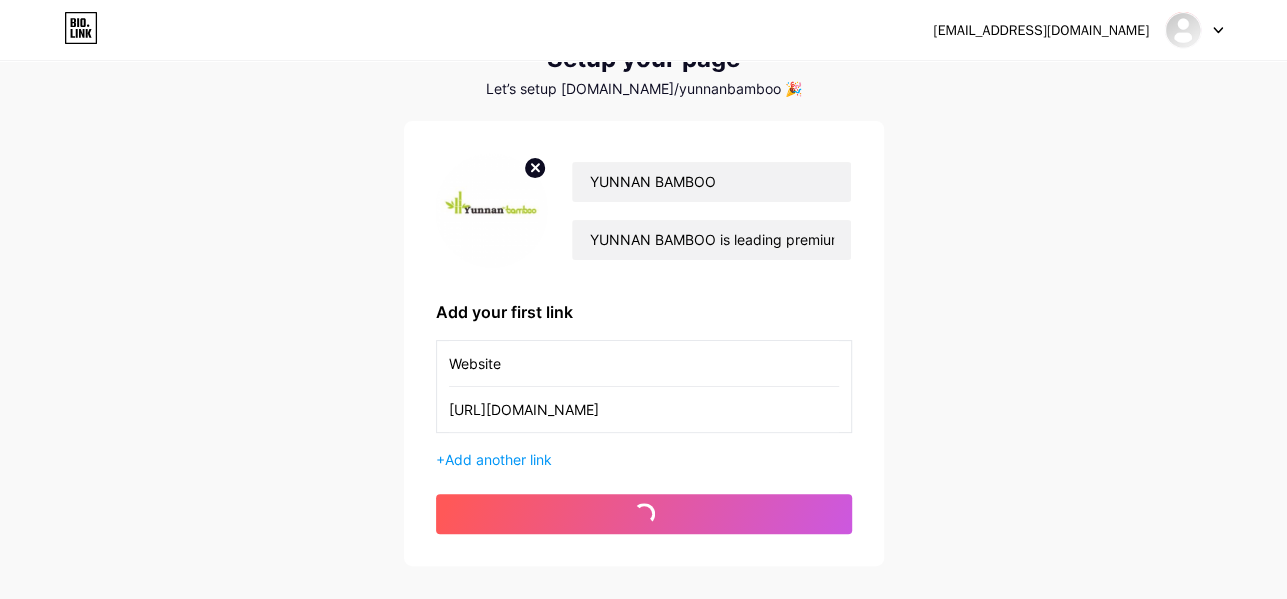 scroll, scrollTop: 193, scrollLeft: 0, axis: vertical 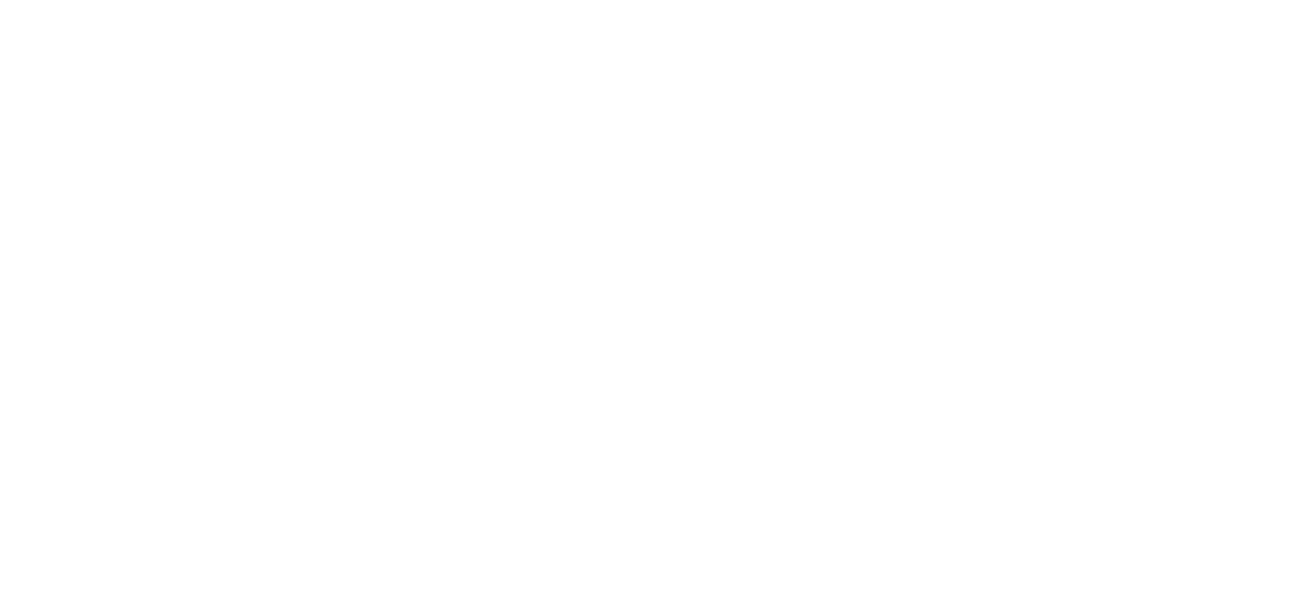 click at bounding box center [651, 0] 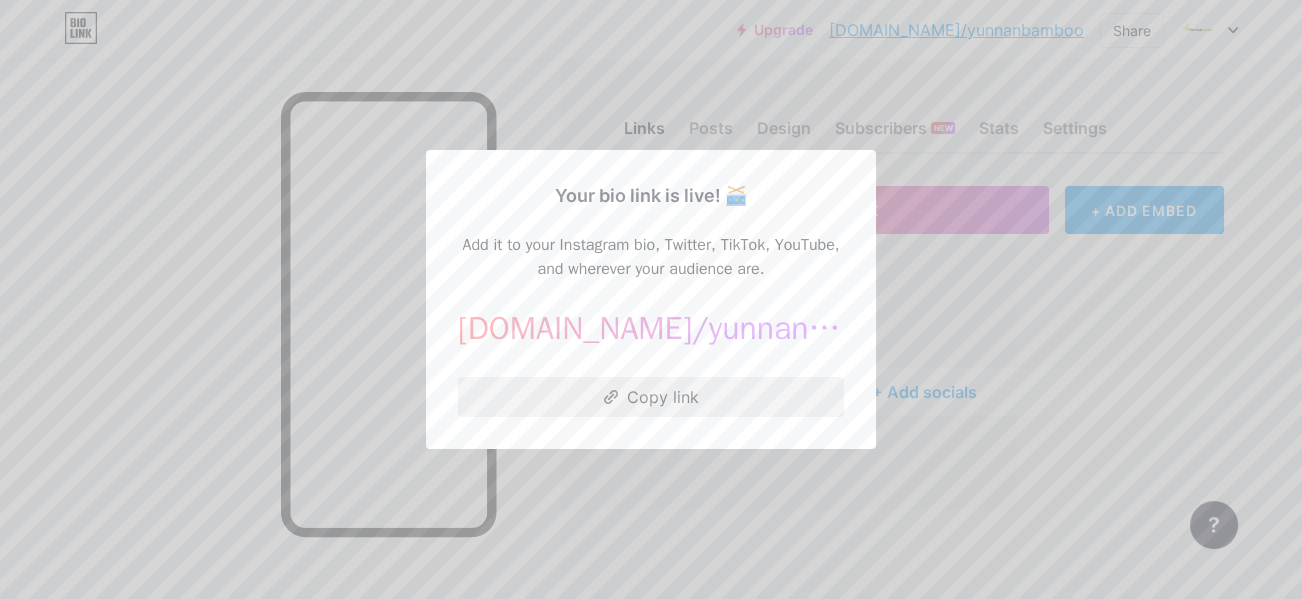 click on "Copy link" at bounding box center (651, 397) 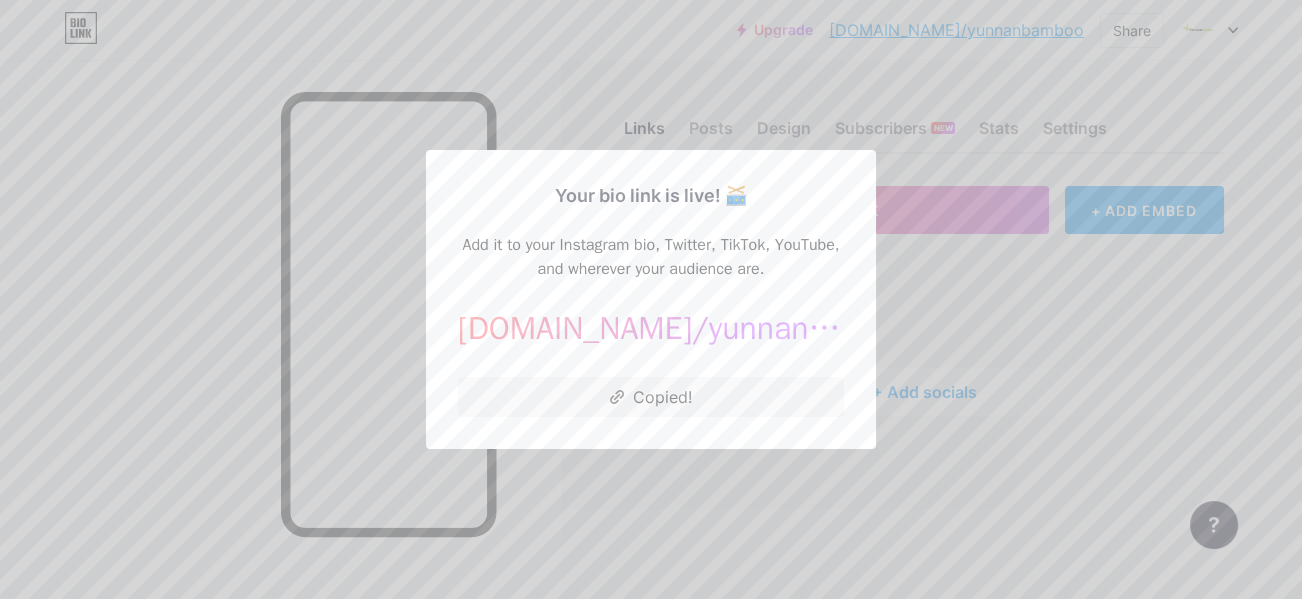 click at bounding box center [651, 299] 